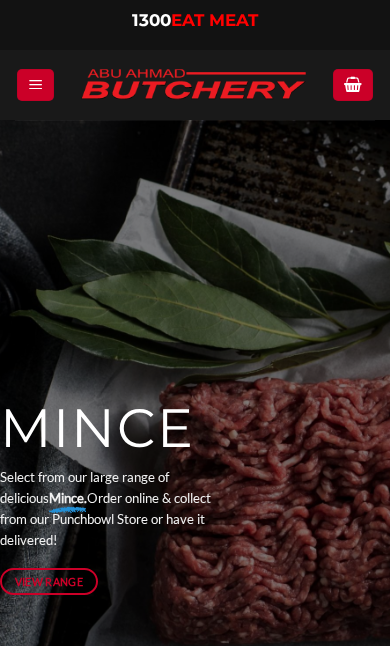 scroll, scrollTop: 0, scrollLeft: 0, axis: both 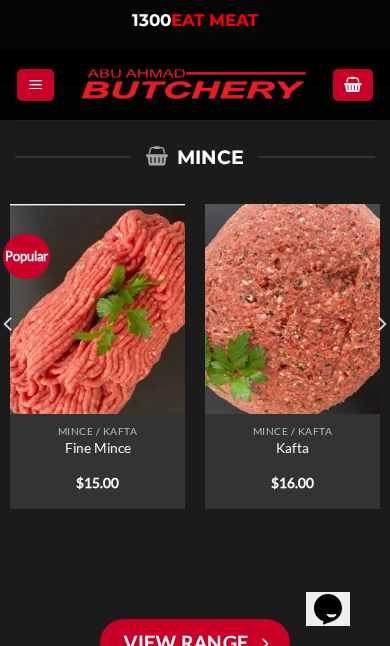 click 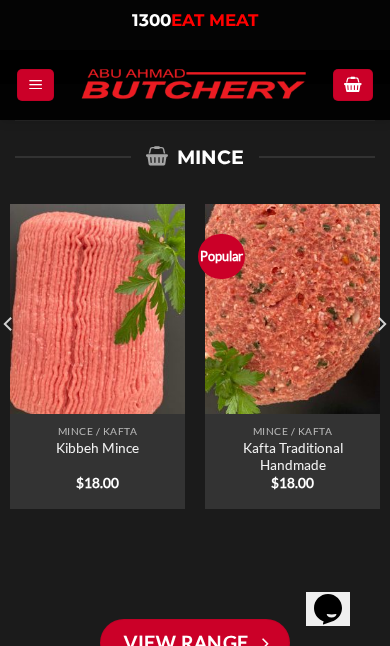 click 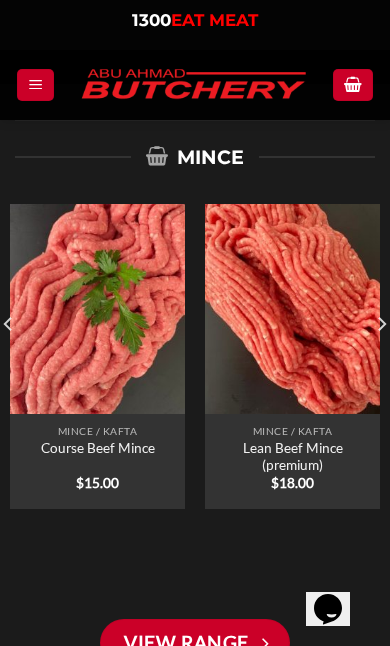 click at bounding box center [381, 364] 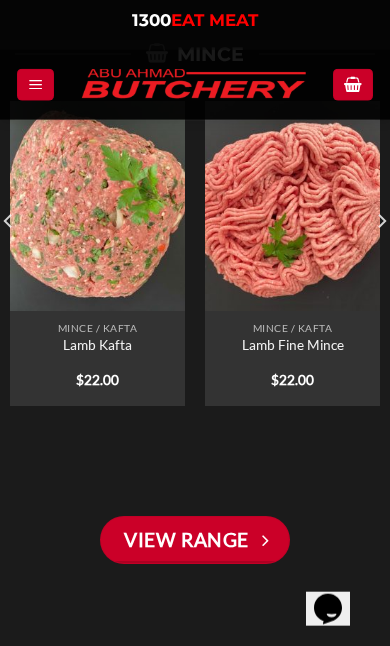 scroll, scrollTop: 1494, scrollLeft: 0, axis: vertical 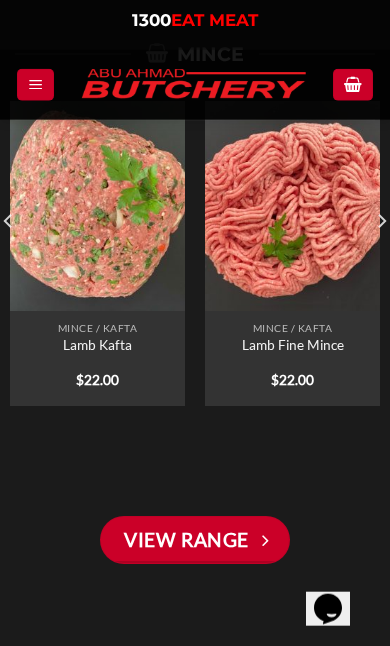 click on "View Range" at bounding box center [195, 540] 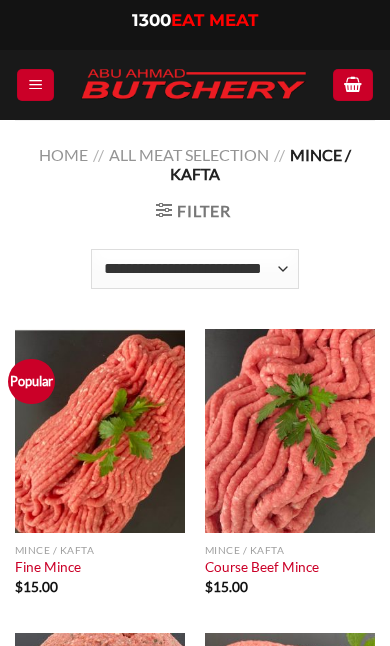 scroll, scrollTop: 0, scrollLeft: 0, axis: both 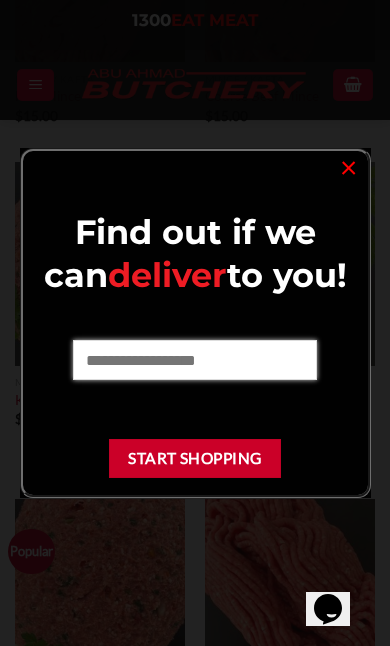 click at bounding box center (195, 360) 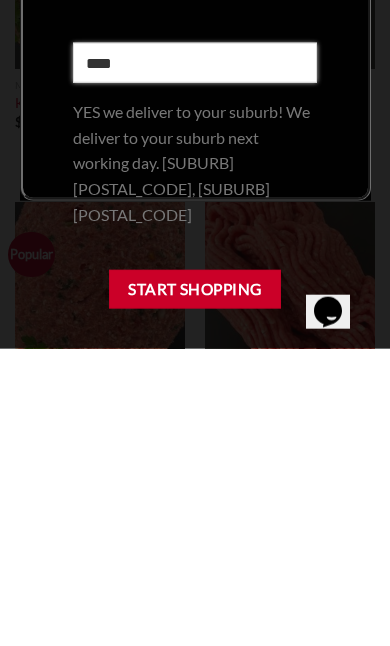 type on "****" 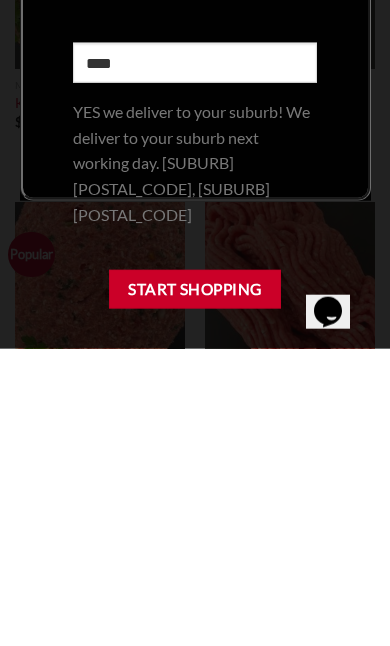 click on "Start Shopping" at bounding box center [195, 586] 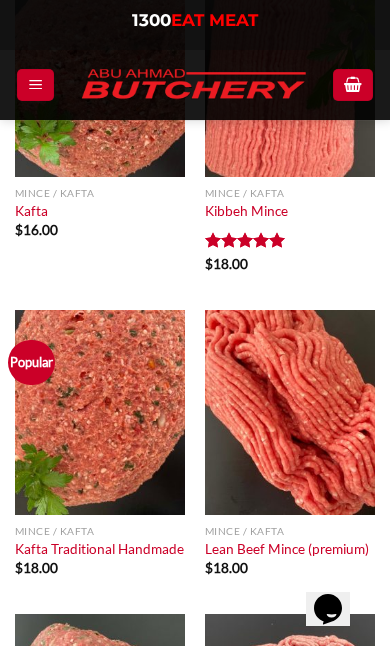 scroll, scrollTop: 659, scrollLeft: 0, axis: vertical 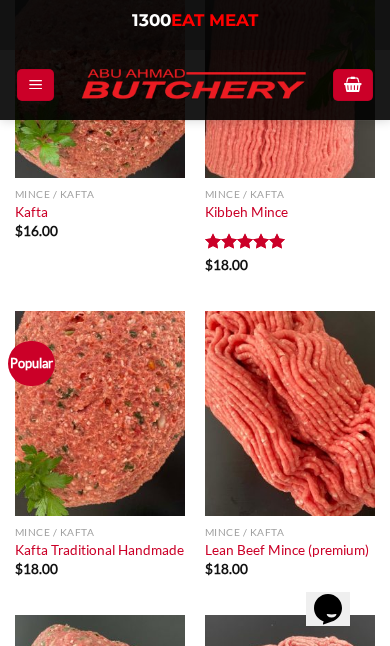click at bounding box center (35, 85) 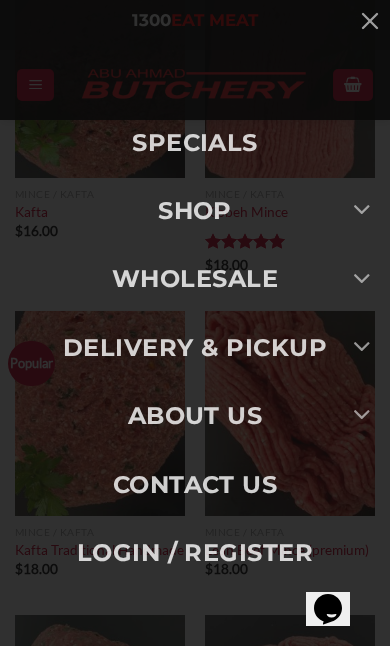 click at bounding box center (362, 279) 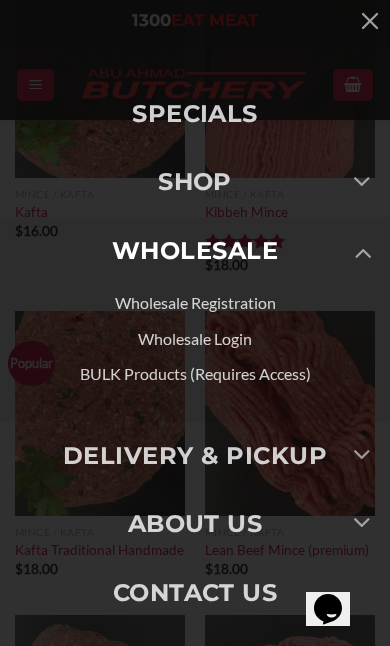 click at bounding box center [362, 182] 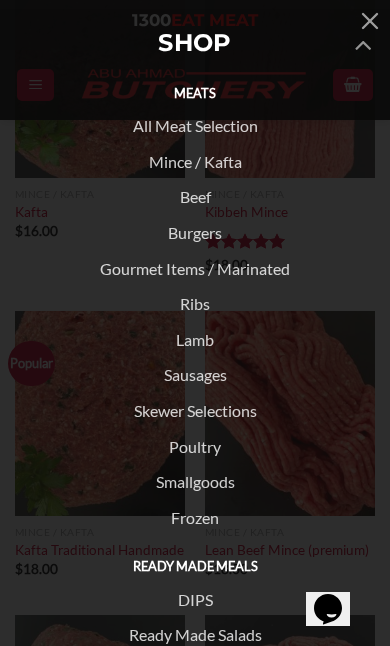 scroll, scrollTop: 142, scrollLeft: 0, axis: vertical 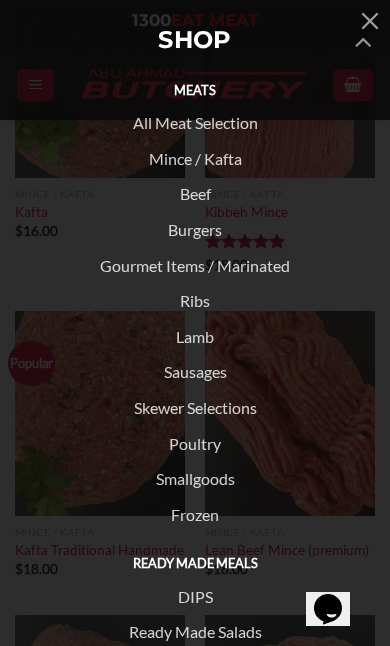 click on "Skewer Selections" at bounding box center [195, 408] 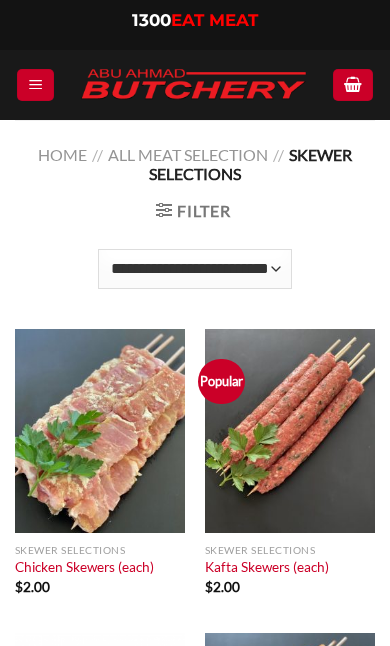 scroll, scrollTop: 0, scrollLeft: 0, axis: both 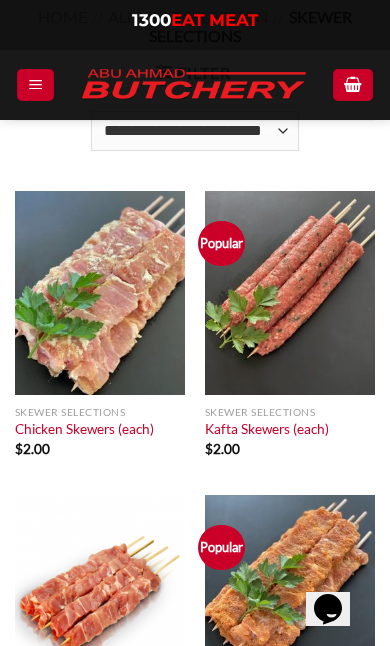 click at bounding box center (35, 85) 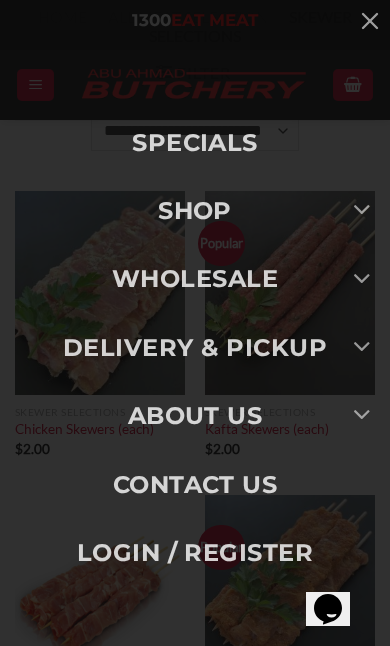 click on "SHOP" at bounding box center [195, 211] 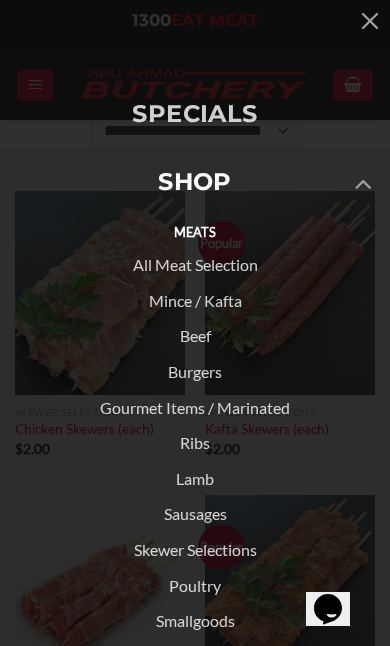 click on "Specials" at bounding box center (195, 114) 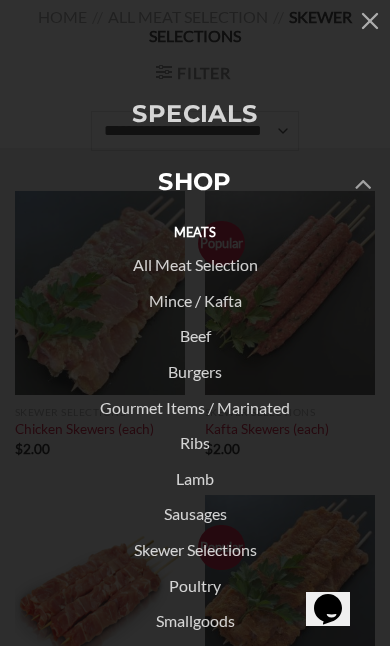 click on "Mince / Kafta" at bounding box center [195, 301] 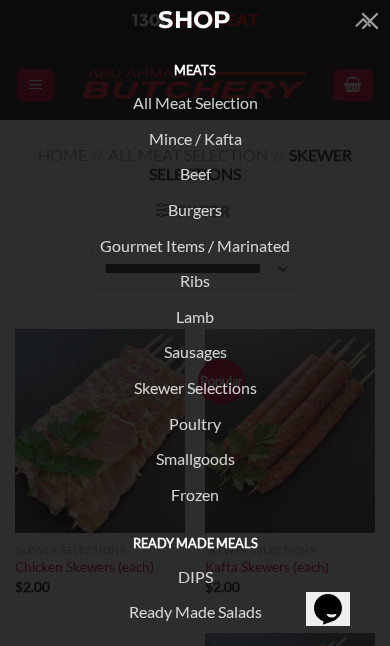 scroll, scrollTop: 182, scrollLeft: 0, axis: vertical 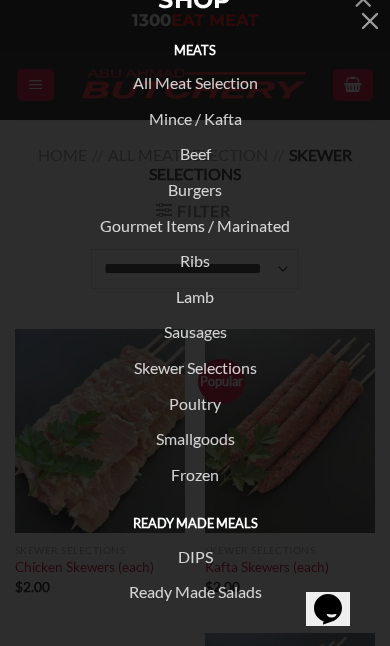 click on "Poultry" at bounding box center (195, 404) 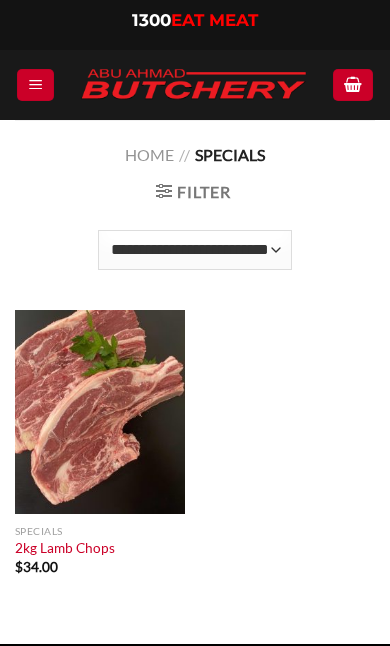 scroll, scrollTop: 0, scrollLeft: 0, axis: both 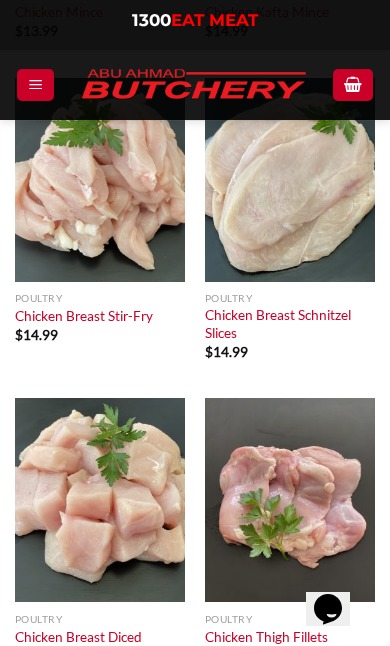 click at bounding box center [35, 85] 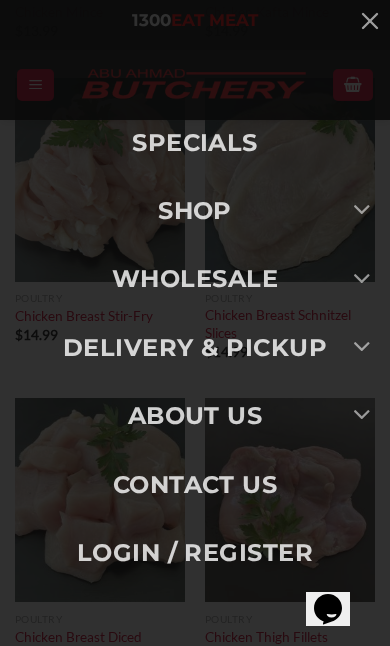 click at bounding box center (362, 211) 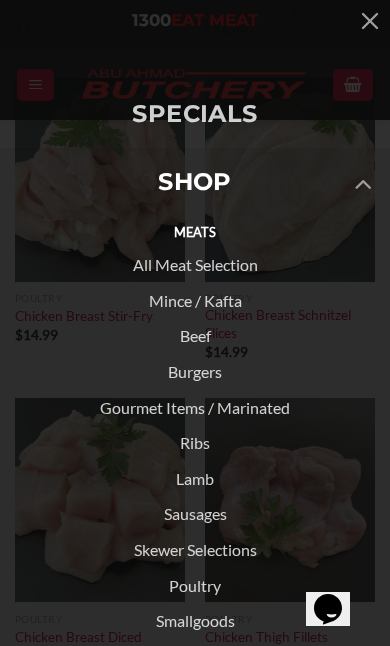 click on "Burgers" at bounding box center [195, 372] 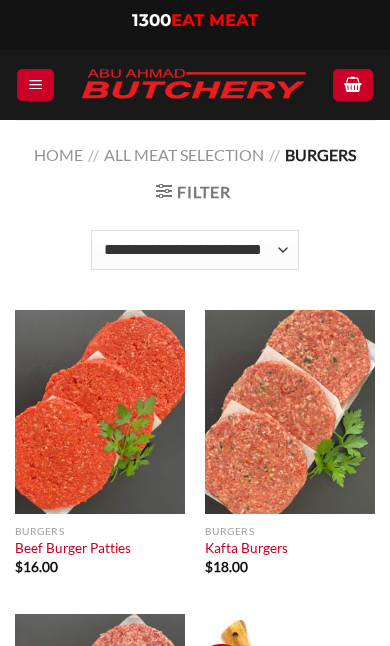 scroll, scrollTop: 0, scrollLeft: 0, axis: both 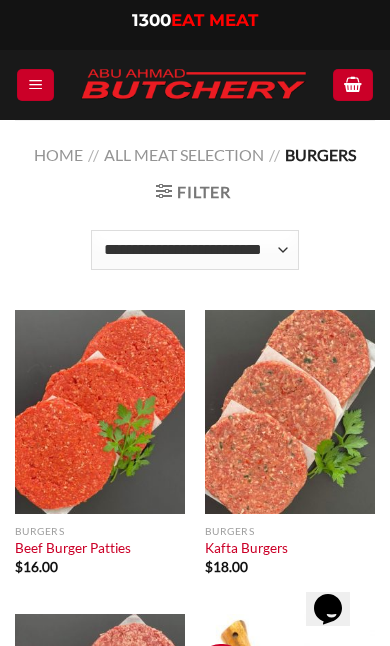 click at bounding box center [35, 85] 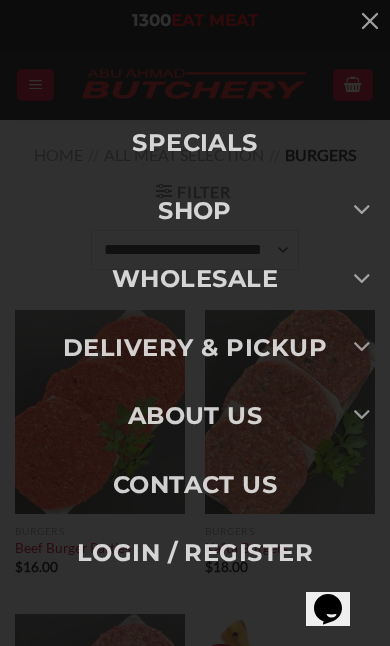 click at bounding box center [362, 211] 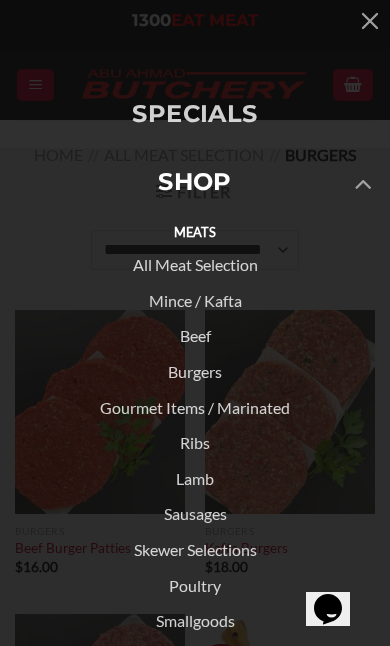 click on "Mince / Kafta" at bounding box center [195, 301] 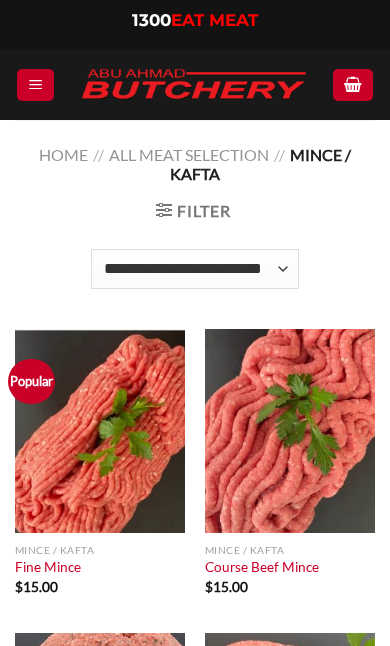scroll, scrollTop: 0, scrollLeft: 0, axis: both 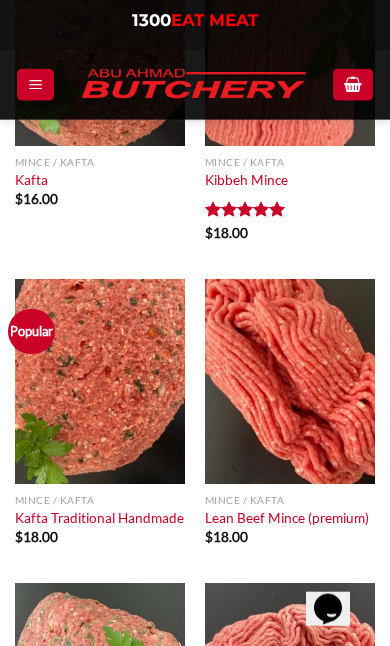 click at bounding box center (35, 85) 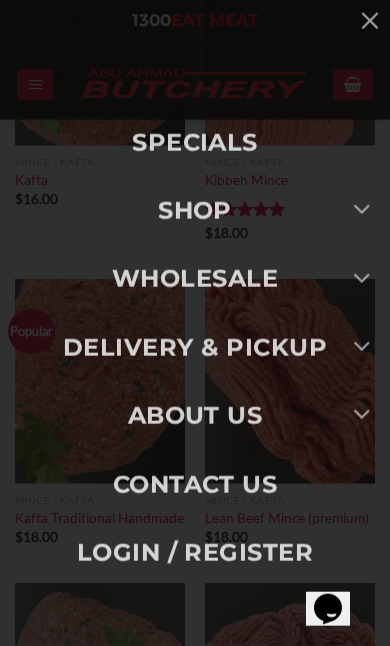 click at bounding box center [362, 211] 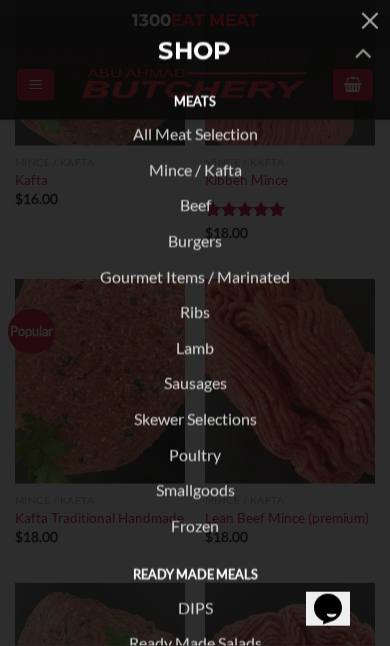 scroll, scrollTop: 132, scrollLeft: 0, axis: vertical 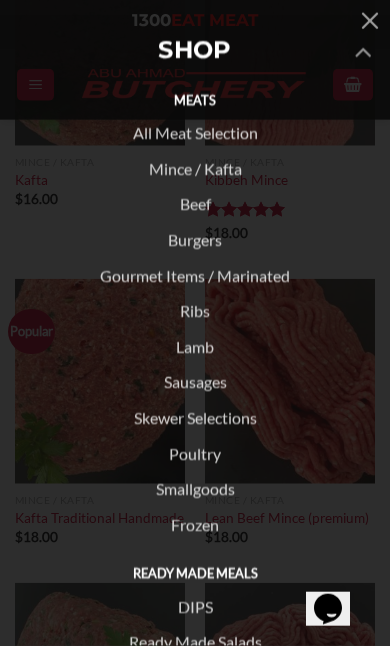 click on "Gourmet Items / Marinated" at bounding box center (195, 276) 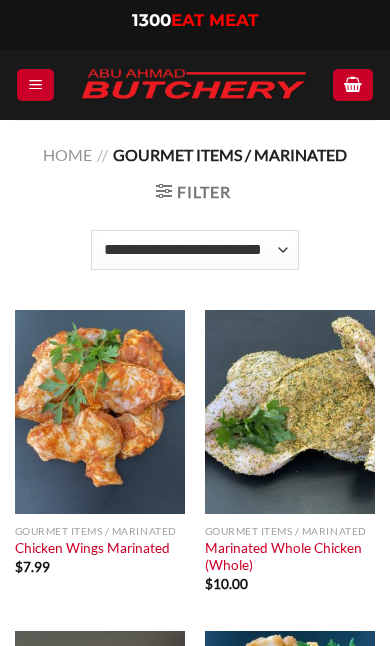 scroll, scrollTop: 0, scrollLeft: 0, axis: both 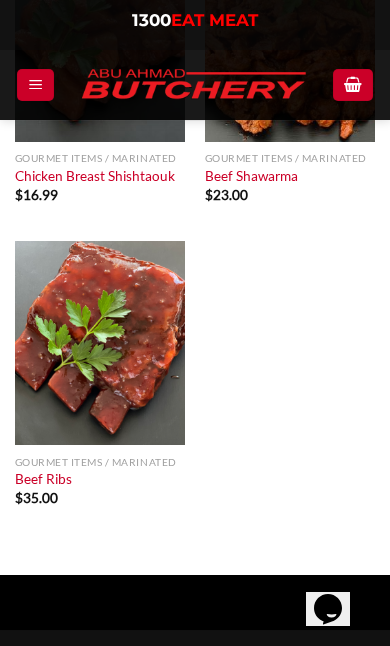 click at bounding box center [35, 85] 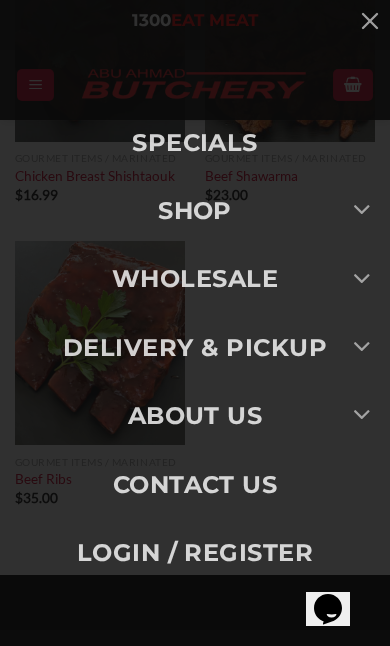 click at bounding box center (362, 211) 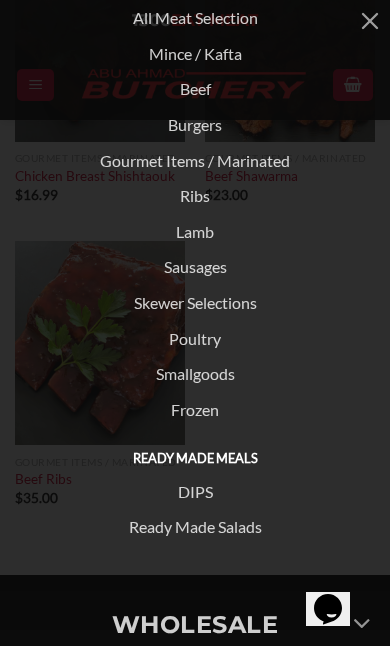 scroll, scrollTop: 255, scrollLeft: 0, axis: vertical 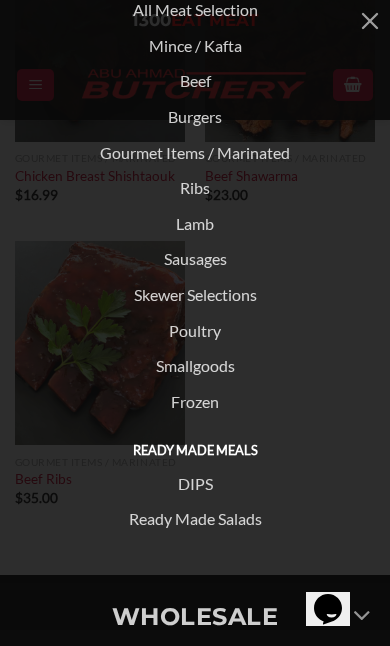 click on "Skewer Selections" at bounding box center [195, 295] 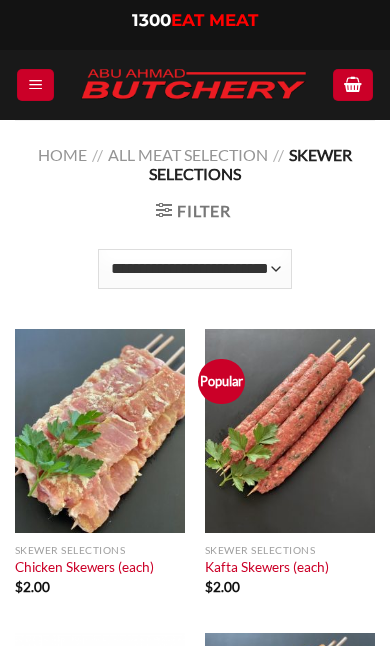 scroll, scrollTop: 0, scrollLeft: 0, axis: both 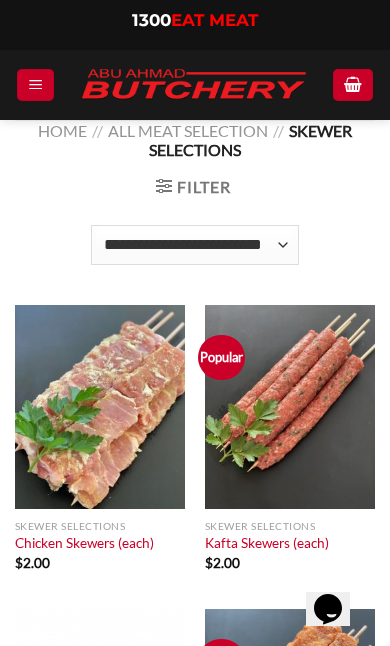 click at bounding box center [290, 407] 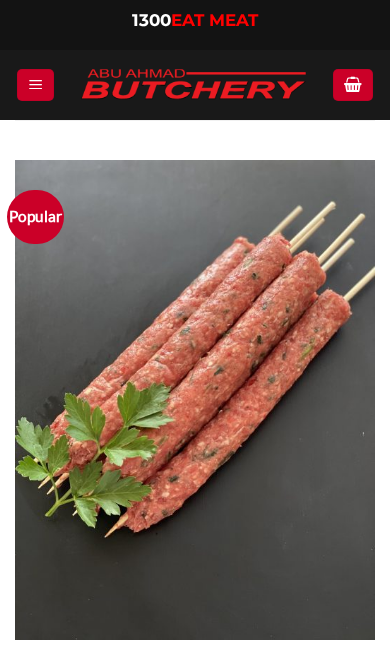 scroll, scrollTop: 0, scrollLeft: 0, axis: both 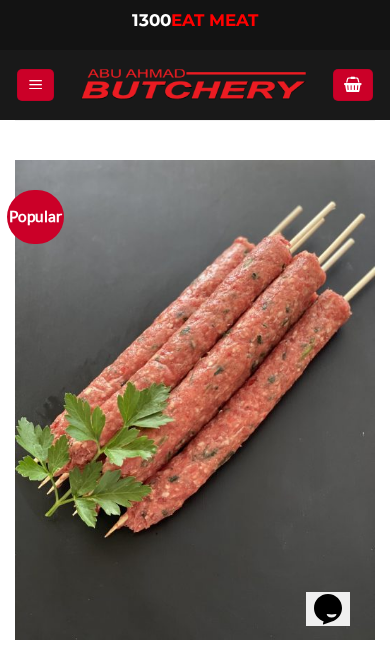 click at bounding box center [35, 85] 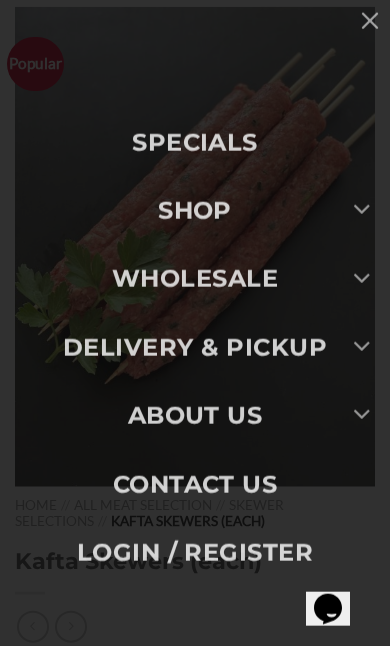 scroll, scrollTop: 154, scrollLeft: 0, axis: vertical 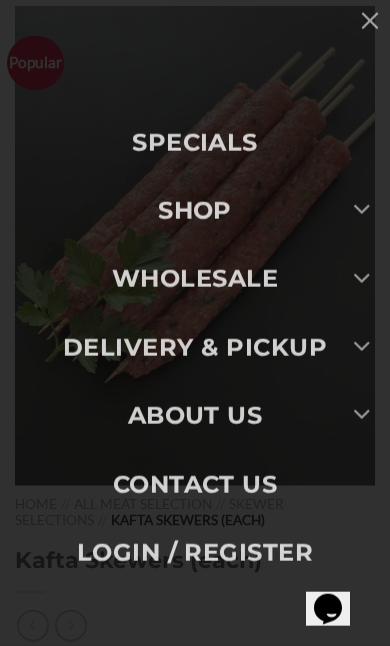 click at bounding box center (362, 211) 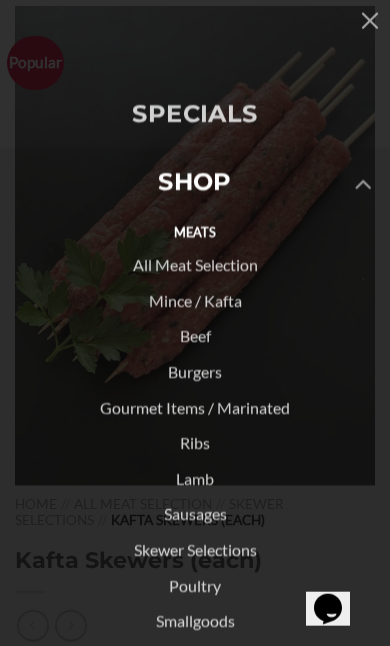 scroll, scrollTop: 154, scrollLeft: 0, axis: vertical 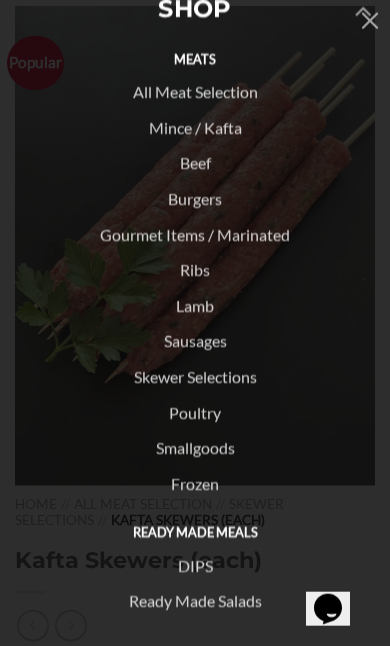 click on "Ready Made Salads" at bounding box center [195, 601] 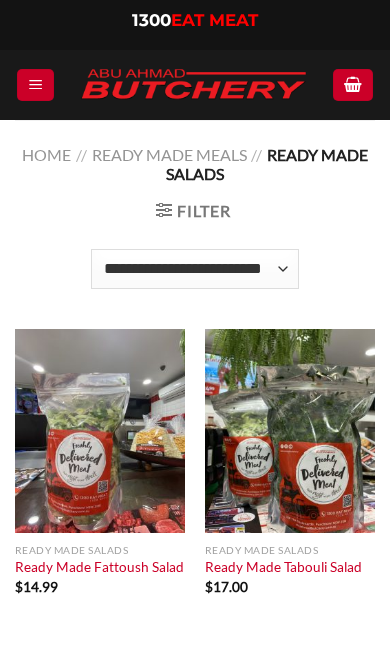 scroll, scrollTop: 0, scrollLeft: 0, axis: both 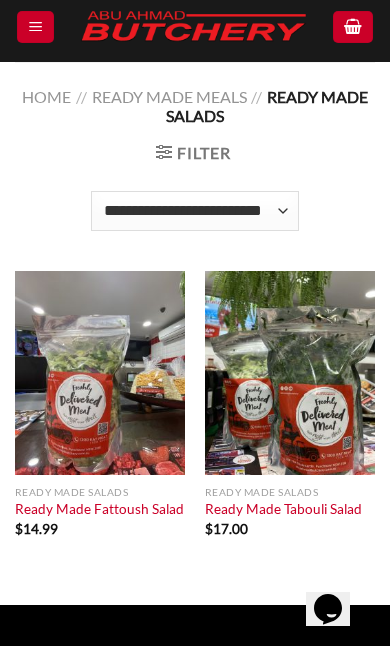 click at bounding box center [100, 373] 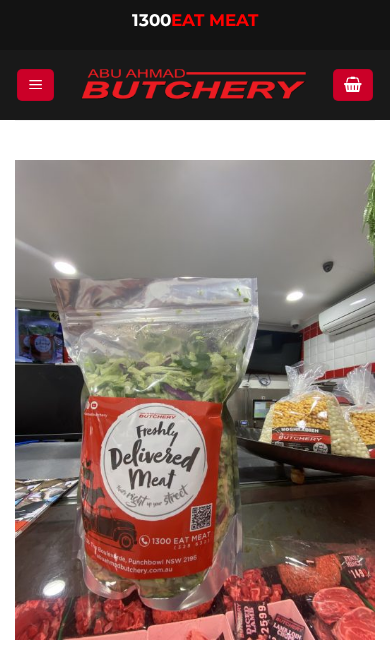 scroll, scrollTop: 0, scrollLeft: 0, axis: both 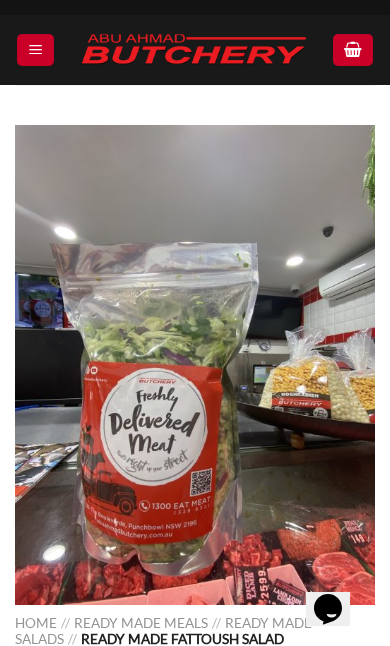 click at bounding box center (195, 365) 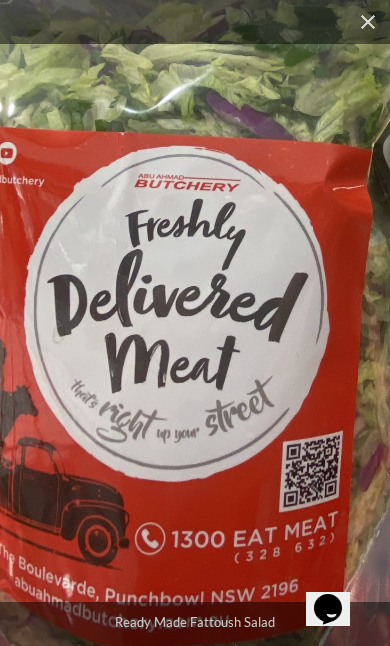 click at bounding box center (293, 138) 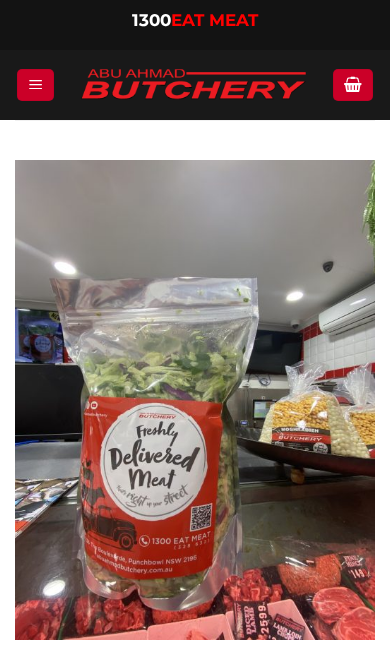 scroll, scrollTop: 35, scrollLeft: 0, axis: vertical 